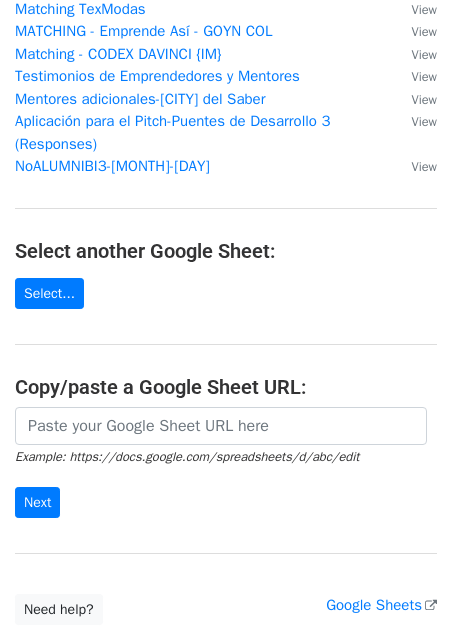 scroll, scrollTop: 225, scrollLeft: 0, axis: vertical 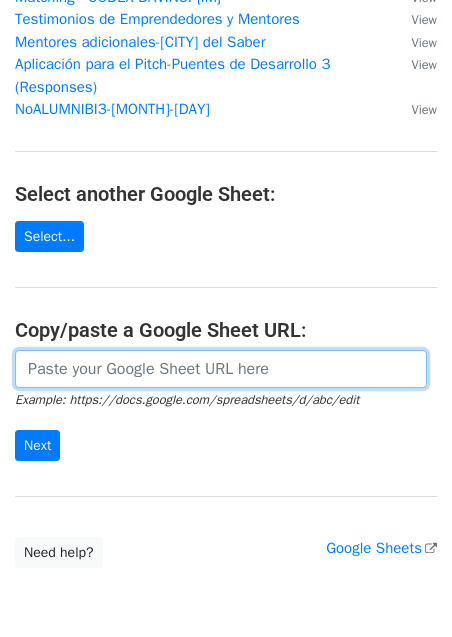 click at bounding box center (221, 369) 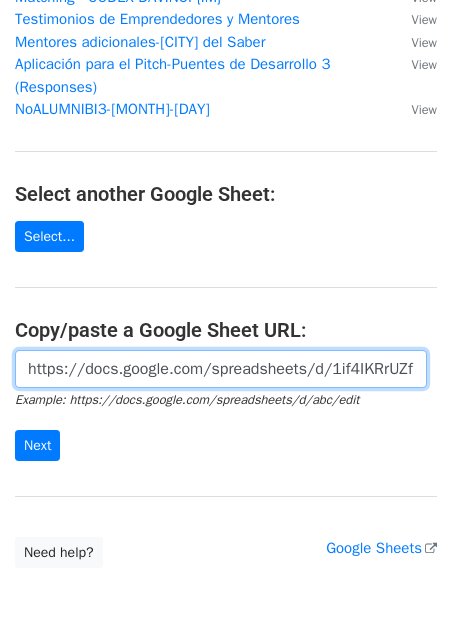 scroll, scrollTop: 0, scrollLeft: 727, axis: horizontal 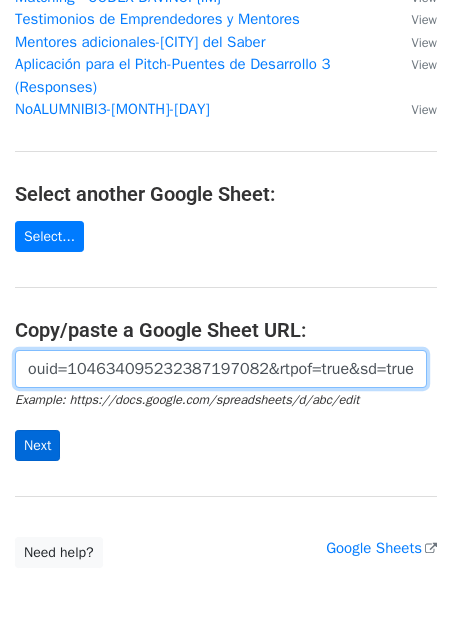 type on "https://docs.google.com/spreadsheets/d/1if4IKRrUZfEnDDA15XnzPpeIkW9feD81/edit?usp=sharing&ouid=[ID]&rtpof=true&sd=true" 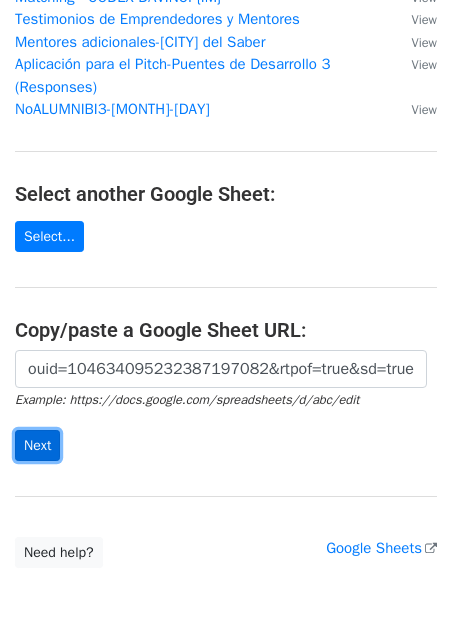 click on "Next" at bounding box center [37, 445] 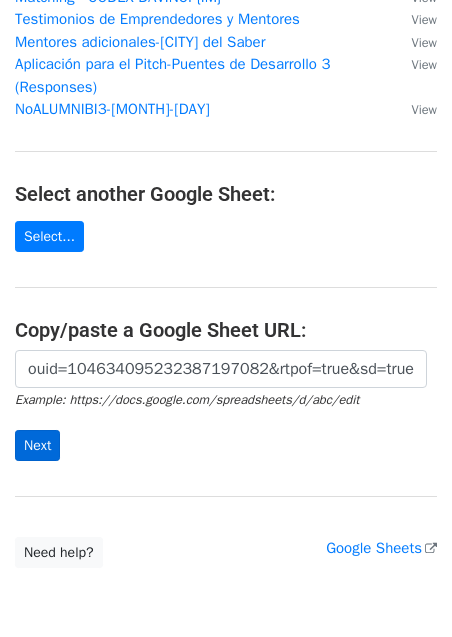 scroll, scrollTop: 0, scrollLeft: 0, axis: both 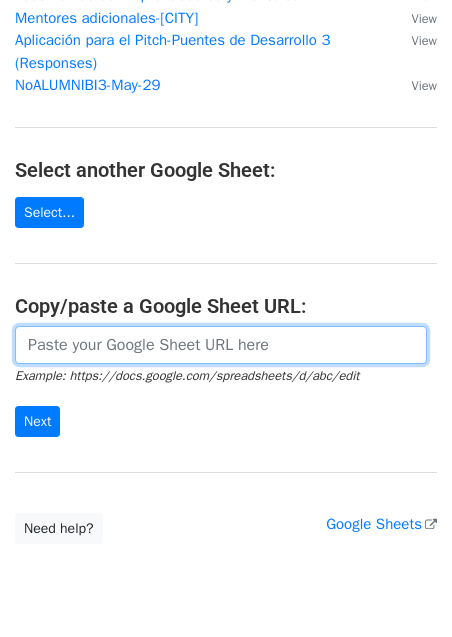 click at bounding box center (221, 345) 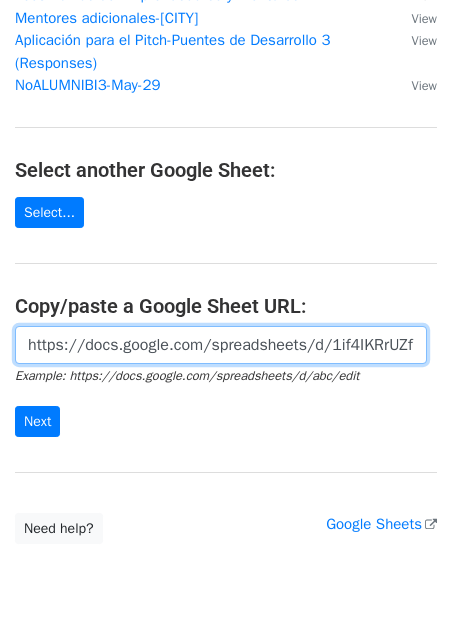 scroll, scrollTop: 0, scrollLeft: 727, axis: horizontal 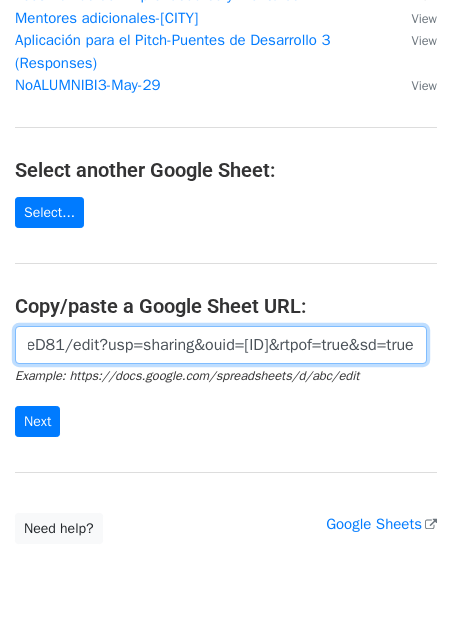 type on "https://docs.google.com/spreadsheets/d/1if4IKRrUZfEnDDA15XnzPpeIkW9feD81/edit?usp=sharing&ouid=104634095232387197082&rtpof=true&sd=true" 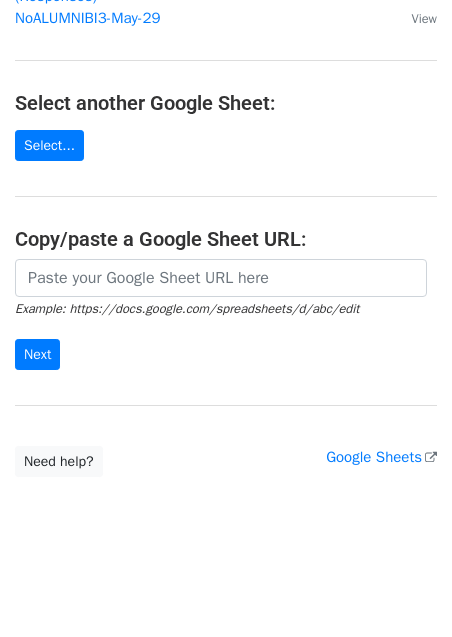 scroll, scrollTop: 368, scrollLeft: 0, axis: vertical 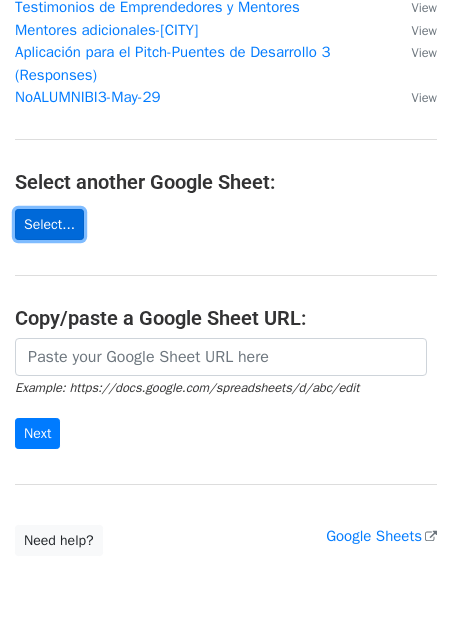 click on "Select..." at bounding box center [49, 224] 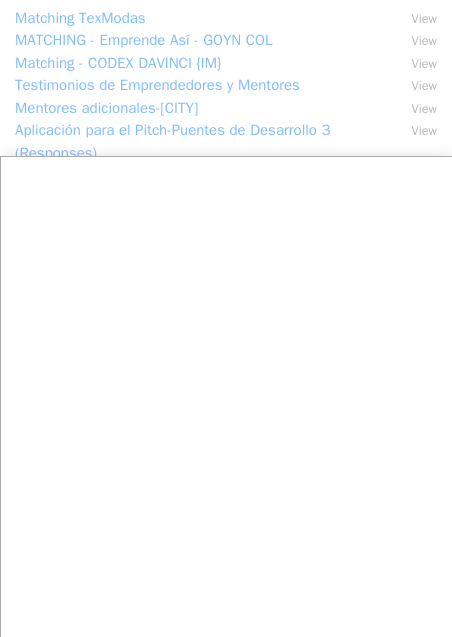 scroll, scrollTop: 303, scrollLeft: 0, axis: vertical 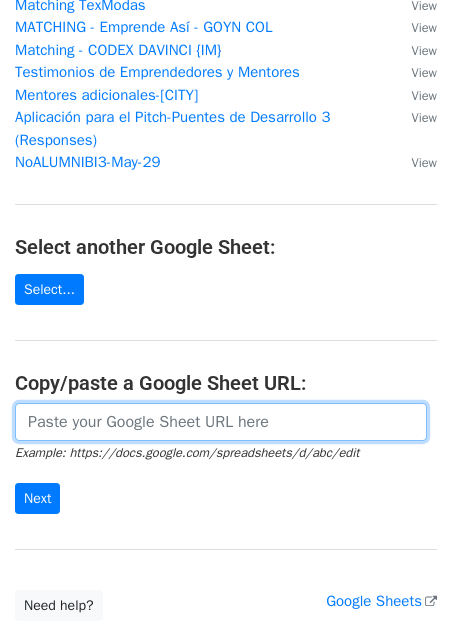 click at bounding box center (221, 422) 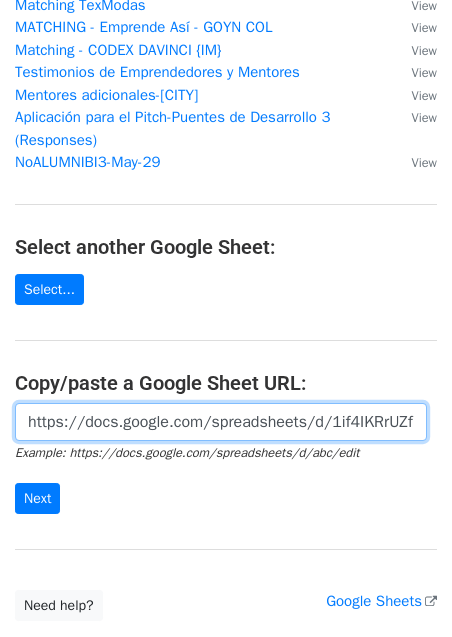scroll, scrollTop: 0, scrollLeft: 477, axis: horizontal 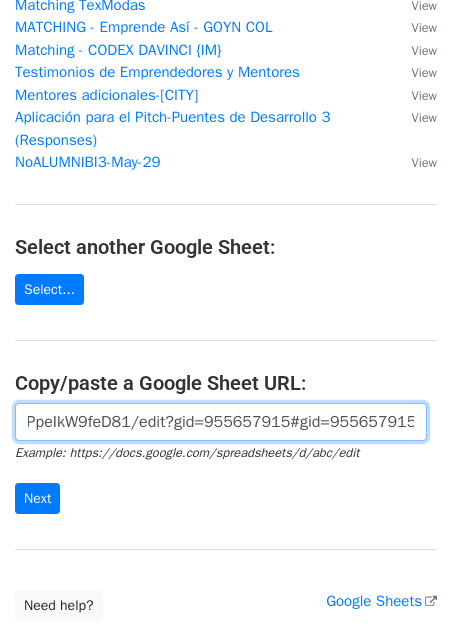 type on "https://docs.google.com/spreadsheets/d/1if4IKRrUZfEnDDA15XnzPpeIkW9feD81/edit?gid=955657915#gid=955657915" 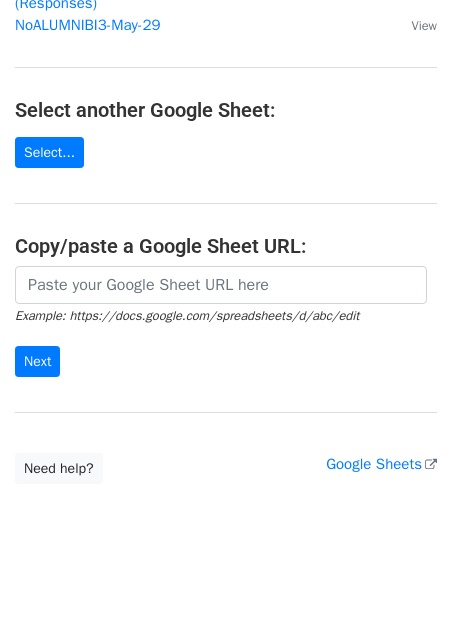 scroll, scrollTop: 445, scrollLeft: 0, axis: vertical 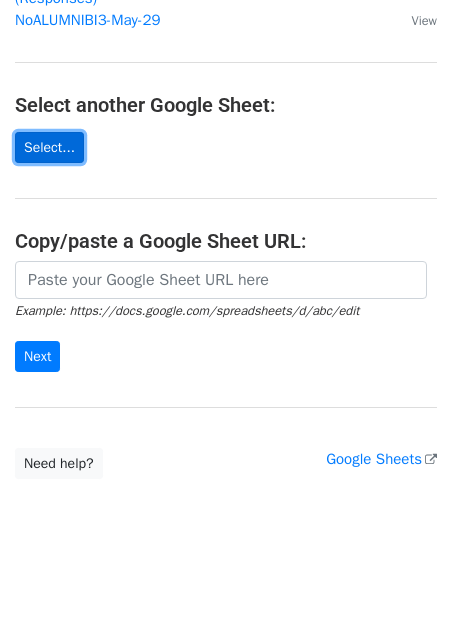 click on "Select..." at bounding box center (49, 147) 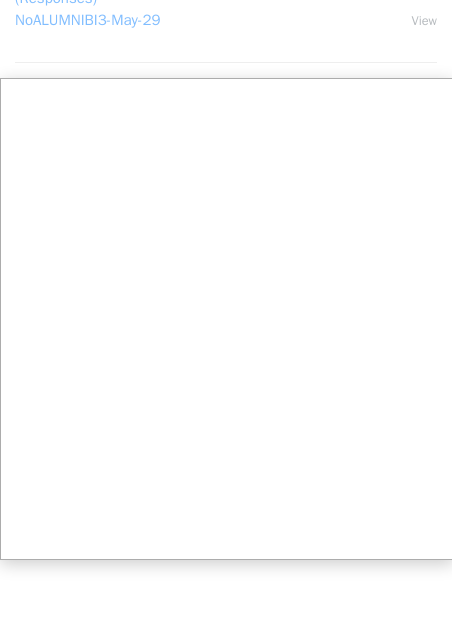 scroll, scrollTop: 447, scrollLeft: 0, axis: vertical 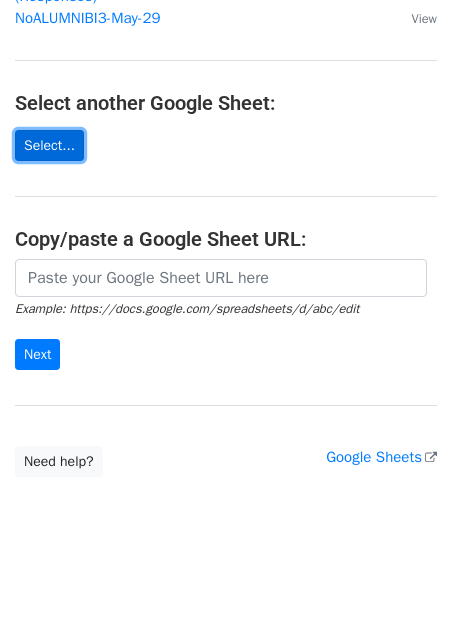 click on "Select..." at bounding box center [49, 145] 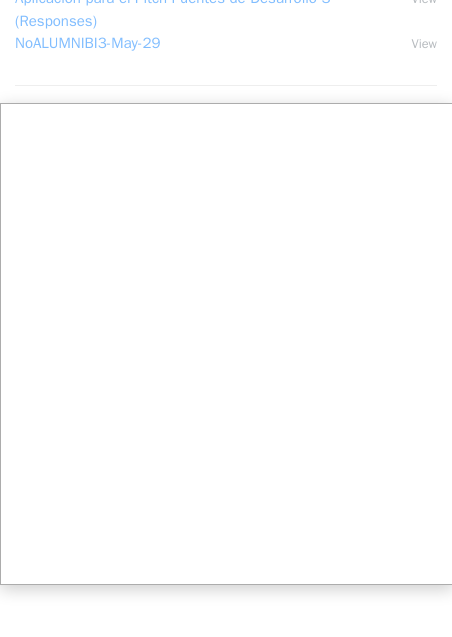 scroll, scrollTop: 316, scrollLeft: 0, axis: vertical 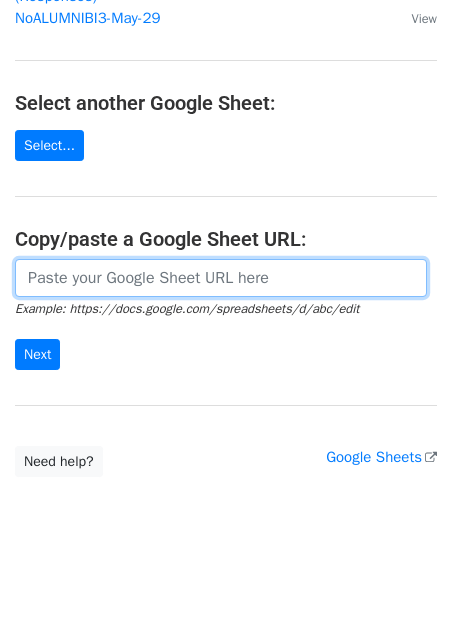 click at bounding box center (221, 278) 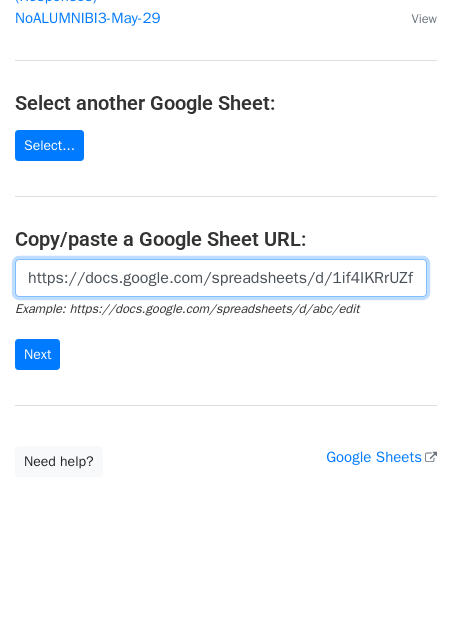 scroll, scrollTop: 0, scrollLeft: 477, axis: horizontal 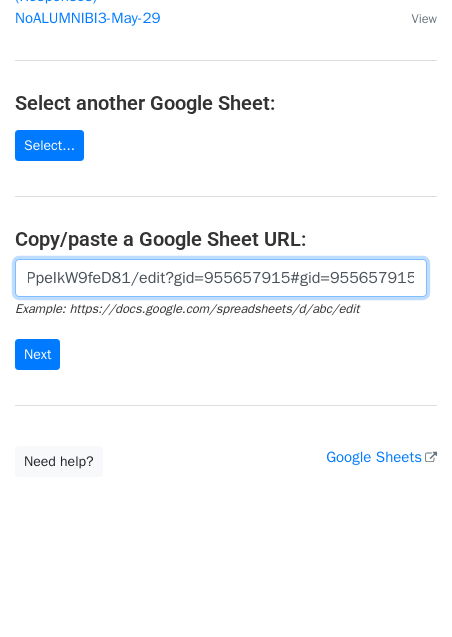 type on "https://docs.google.com/spreadsheets/d/1if4IKRrUZfEnDDA15XnzPpeIkW9feD81/edit?gid=955657915#gid=955657915" 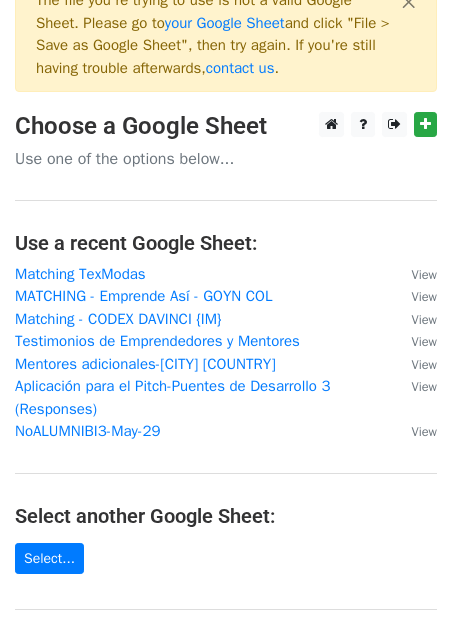 scroll, scrollTop: 47, scrollLeft: 0, axis: vertical 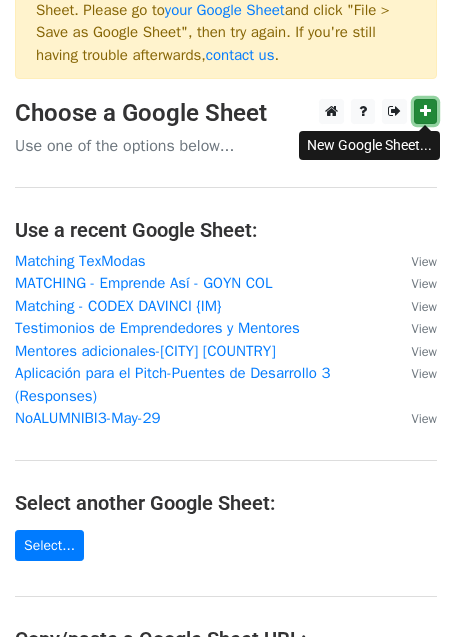 click at bounding box center (425, 111) 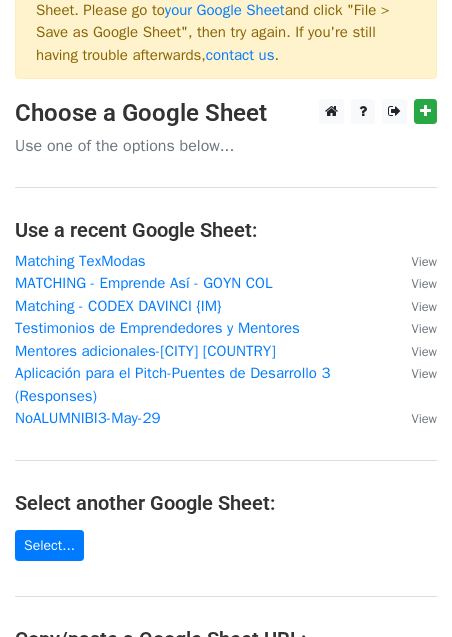 click on "Use one of the options below..." at bounding box center [226, 146] 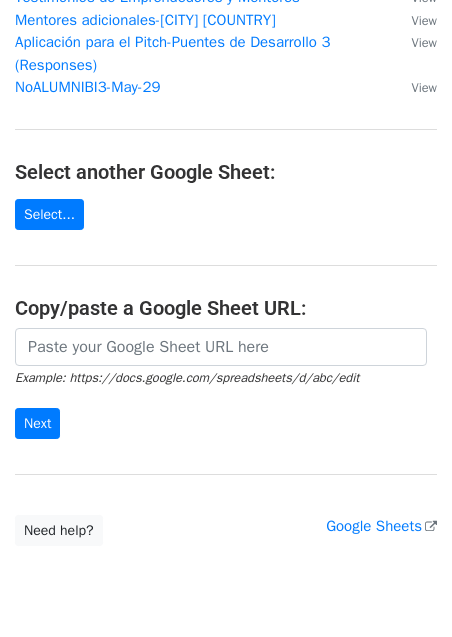 scroll, scrollTop: 446, scrollLeft: 0, axis: vertical 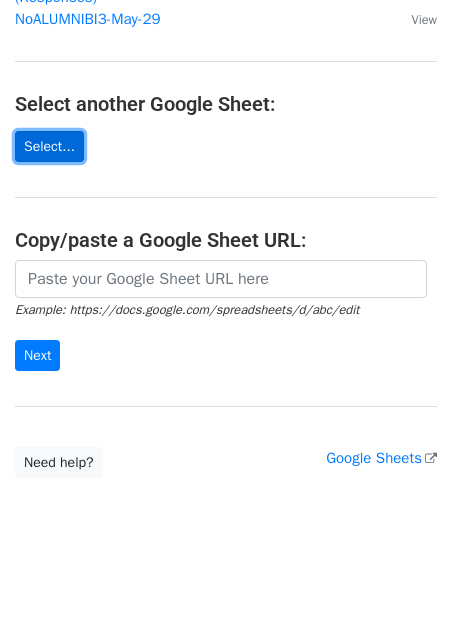 click on "Select..." at bounding box center (49, 146) 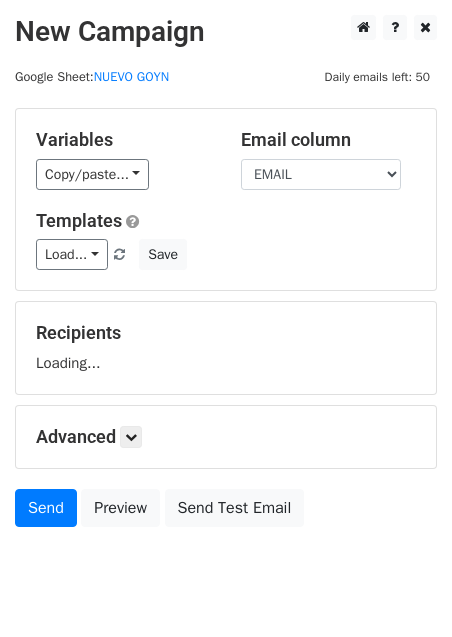 scroll, scrollTop: 0, scrollLeft: 0, axis: both 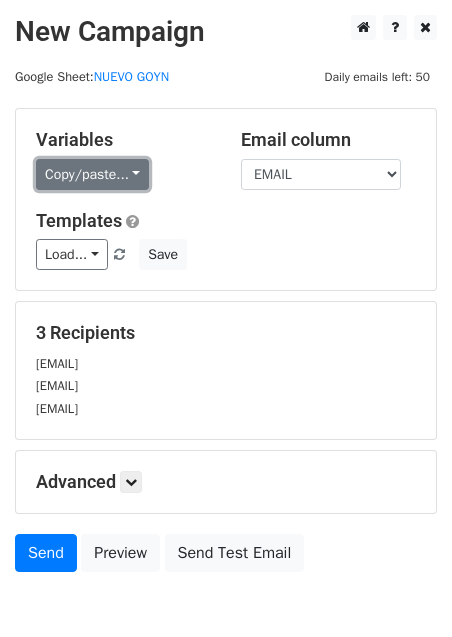 click on "Copy/paste..." at bounding box center [92, 174] 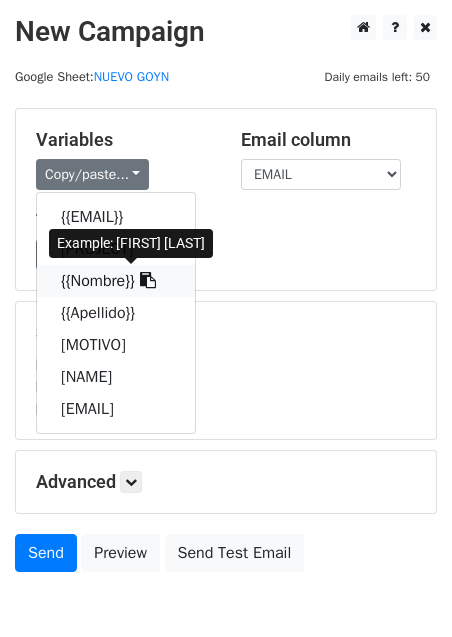 click on "{{Nombre}}" at bounding box center [116, 281] 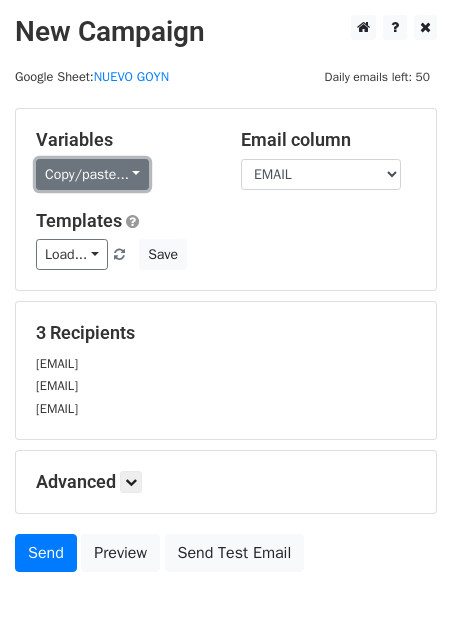 click on "Copy/paste..." at bounding box center [92, 174] 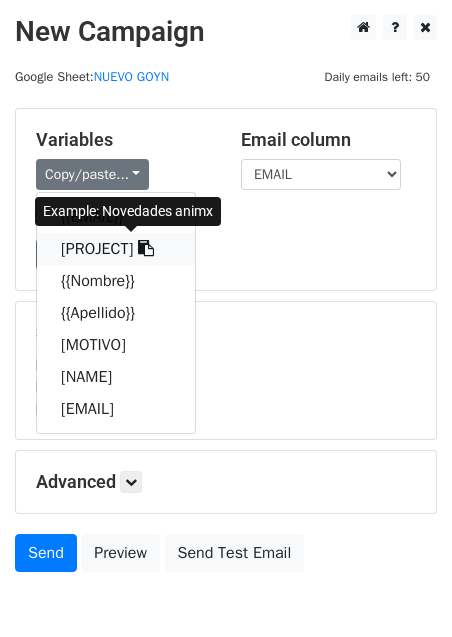 click on "[PROJECT]" at bounding box center (116, 249) 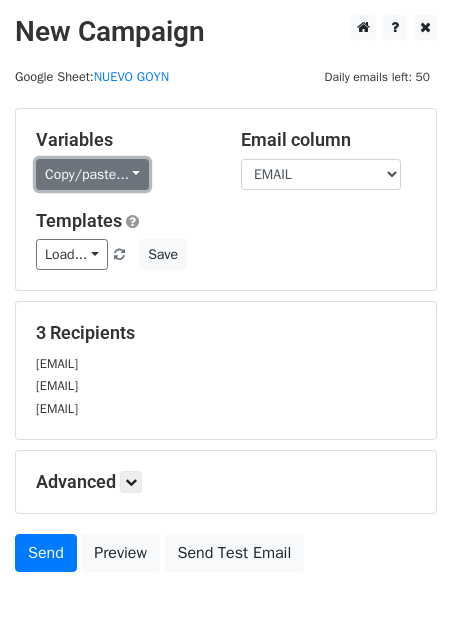 click on "Copy/paste..." at bounding box center (92, 174) 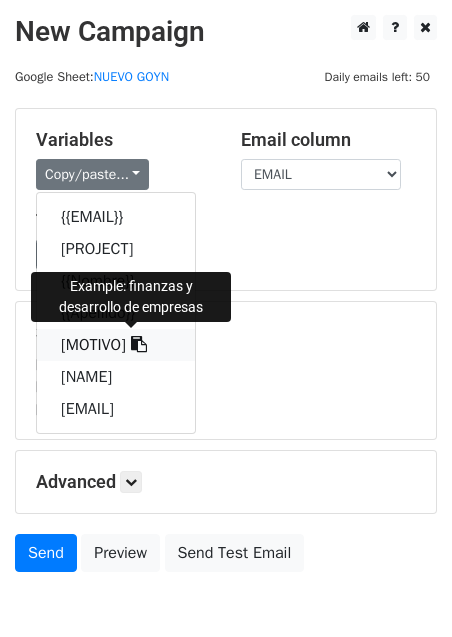 click on "[MOTIVO]" at bounding box center [116, 345] 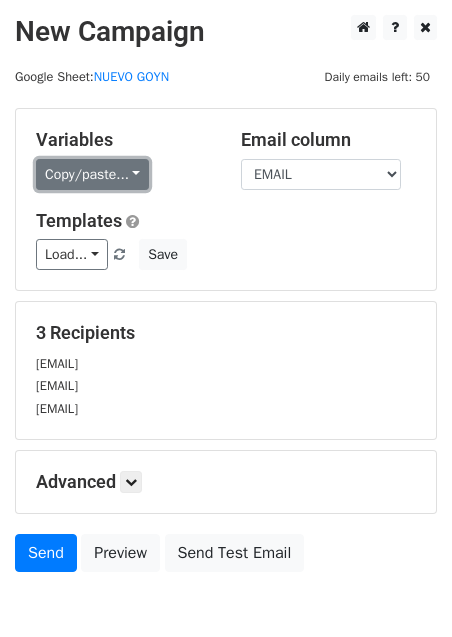 click on "Copy/paste..." at bounding box center (92, 174) 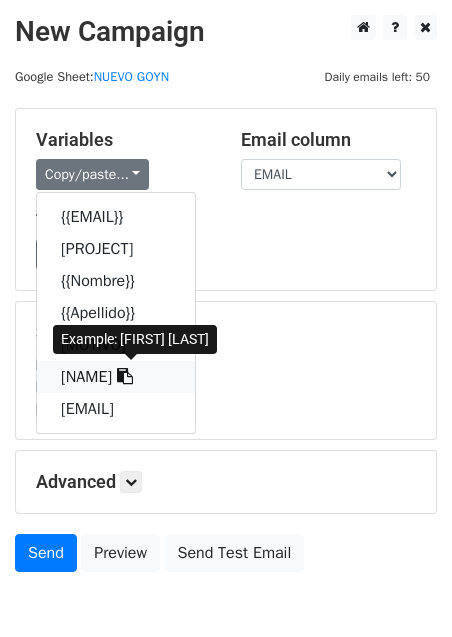 click on "[NAME]" at bounding box center [116, 377] 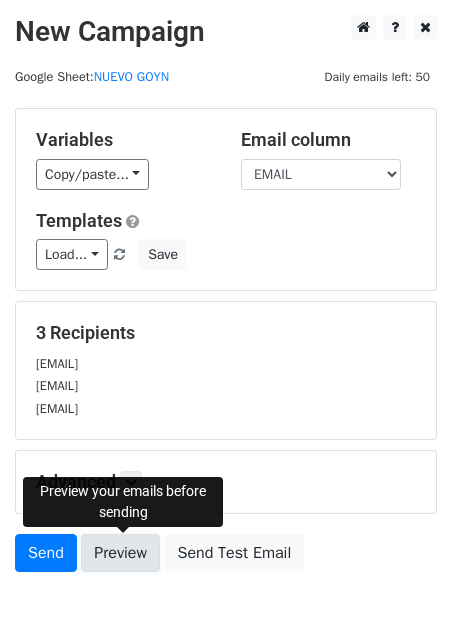 click on "Preview" at bounding box center [120, 553] 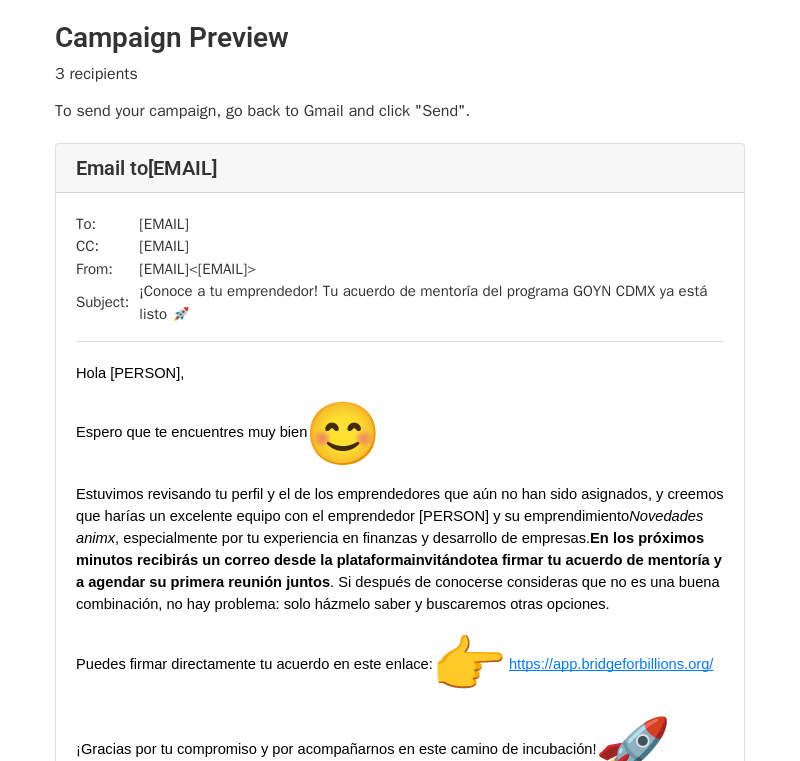 scroll, scrollTop: 0, scrollLeft: 0, axis: both 